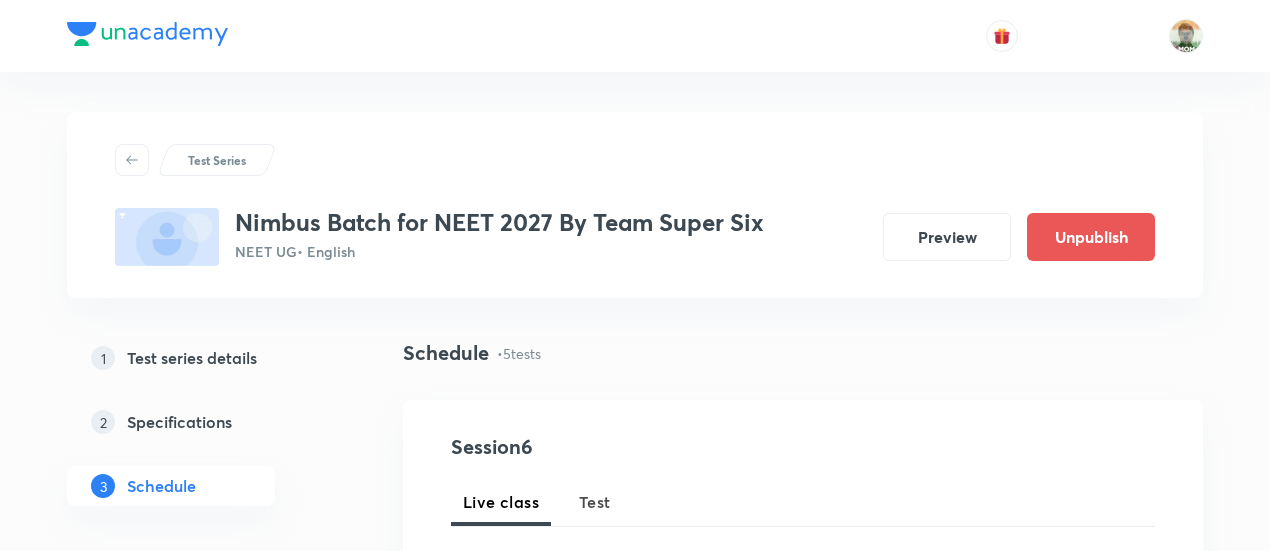 scroll, scrollTop: 178, scrollLeft: 0, axis: vertical 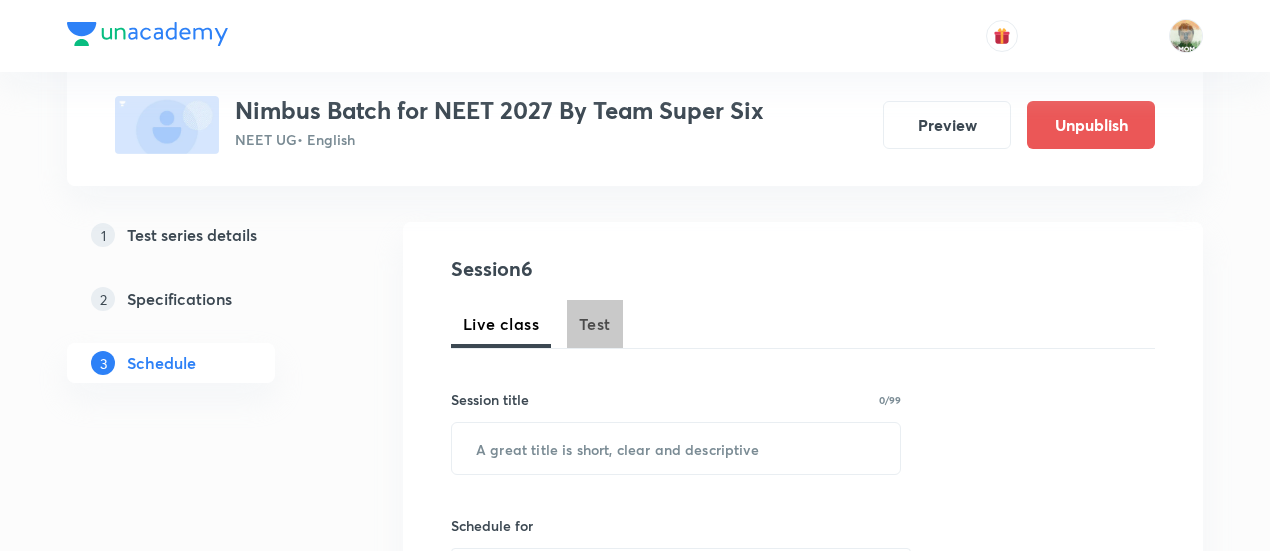 click on "Test" at bounding box center (595, 324) 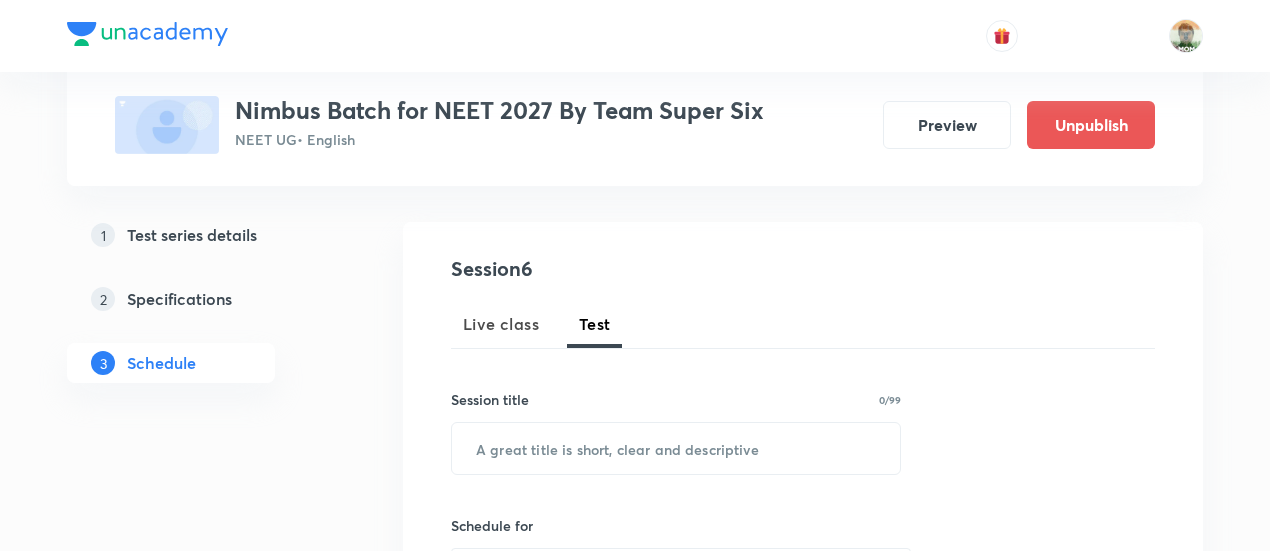 scroll, scrollTop: 0, scrollLeft: 0, axis: both 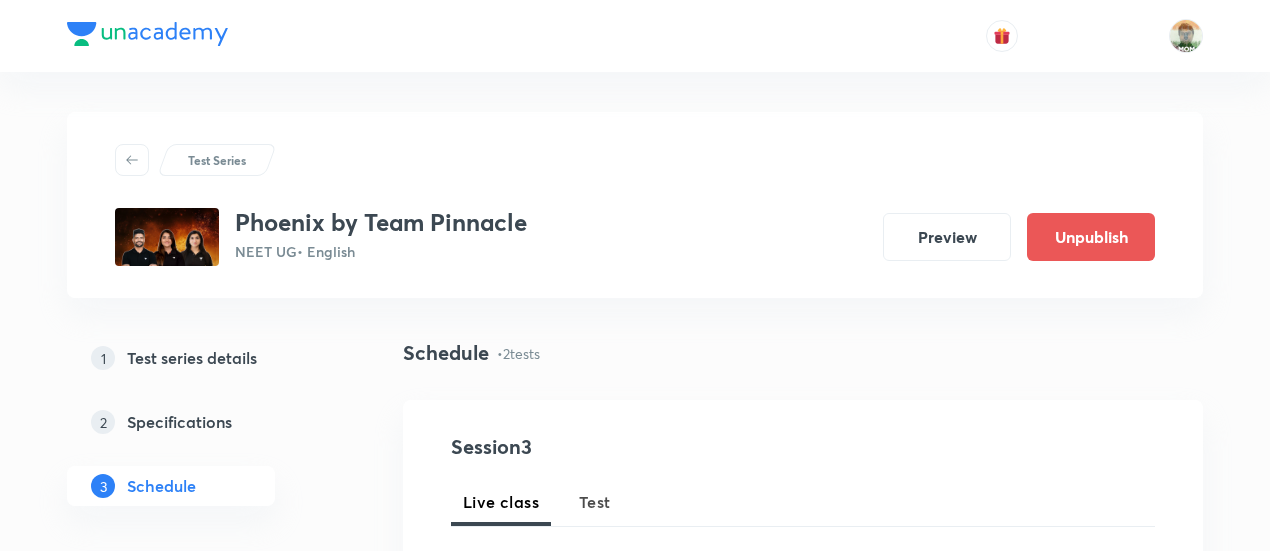 click at bounding box center (167, 237) 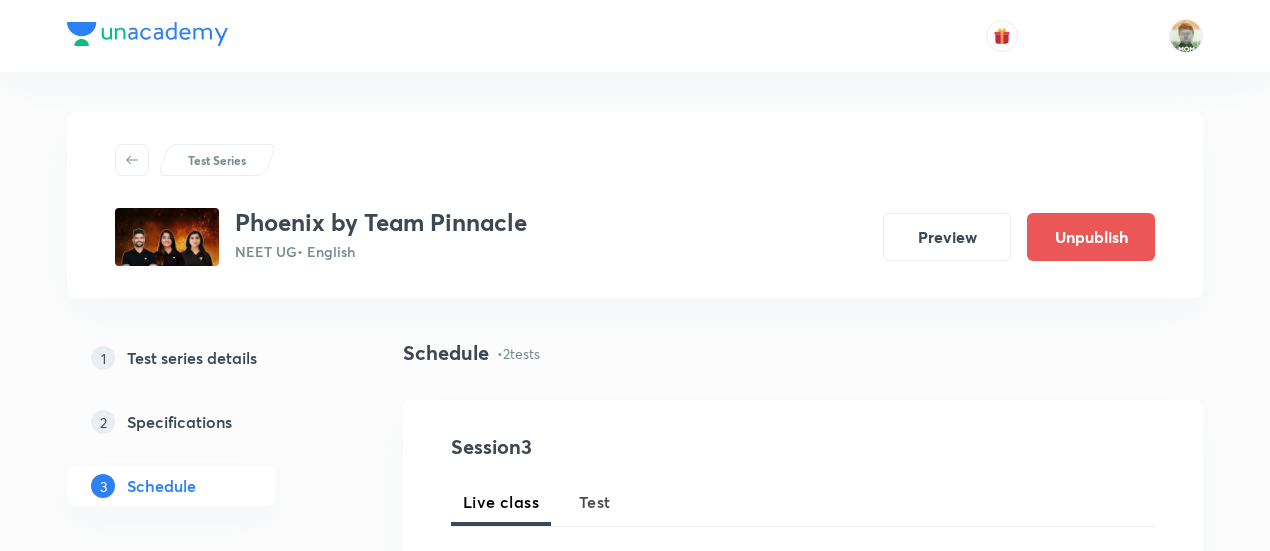 click on "1 Test series details" at bounding box center (207, 358) 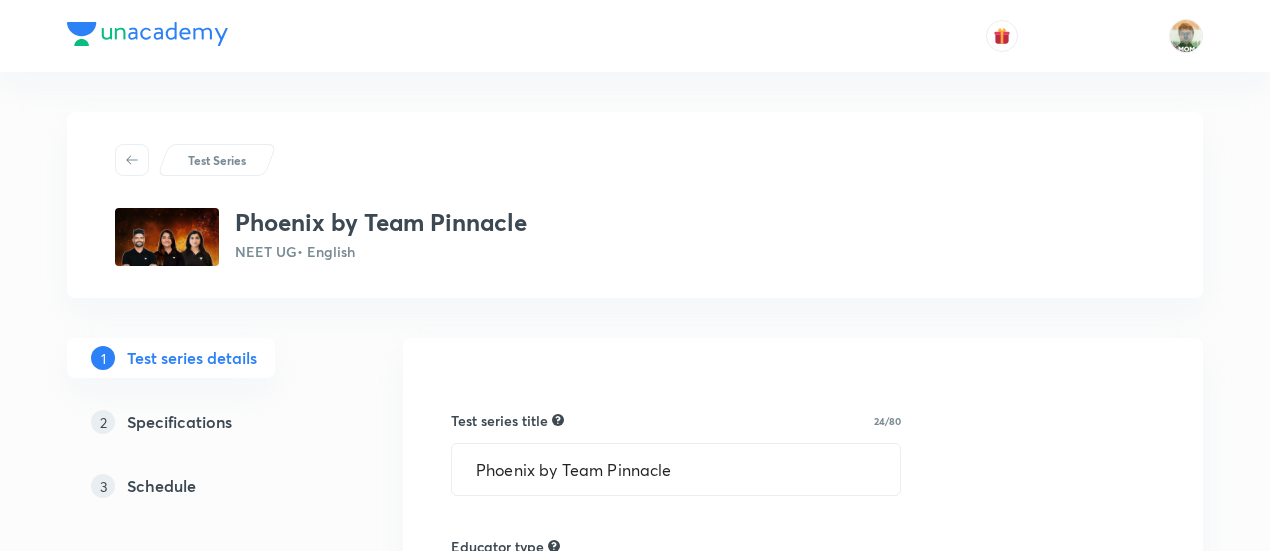 click on "Phoenix by Team Pinnacle NEET UG  • English" at bounding box center (321, 237) 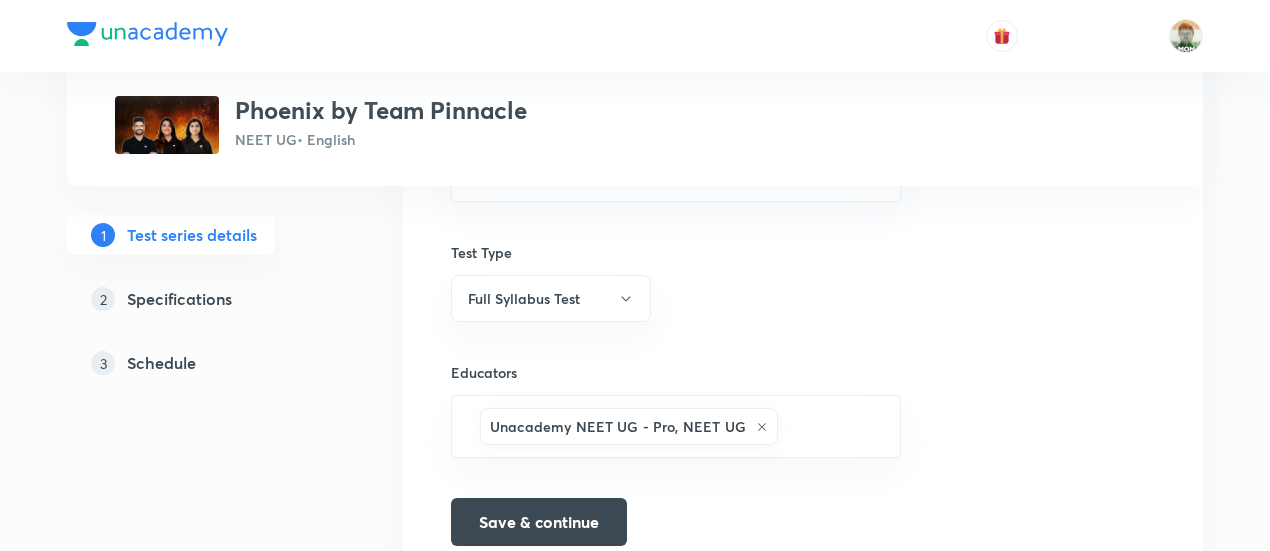 scroll, scrollTop: 1401, scrollLeft: 0, axis: vertical 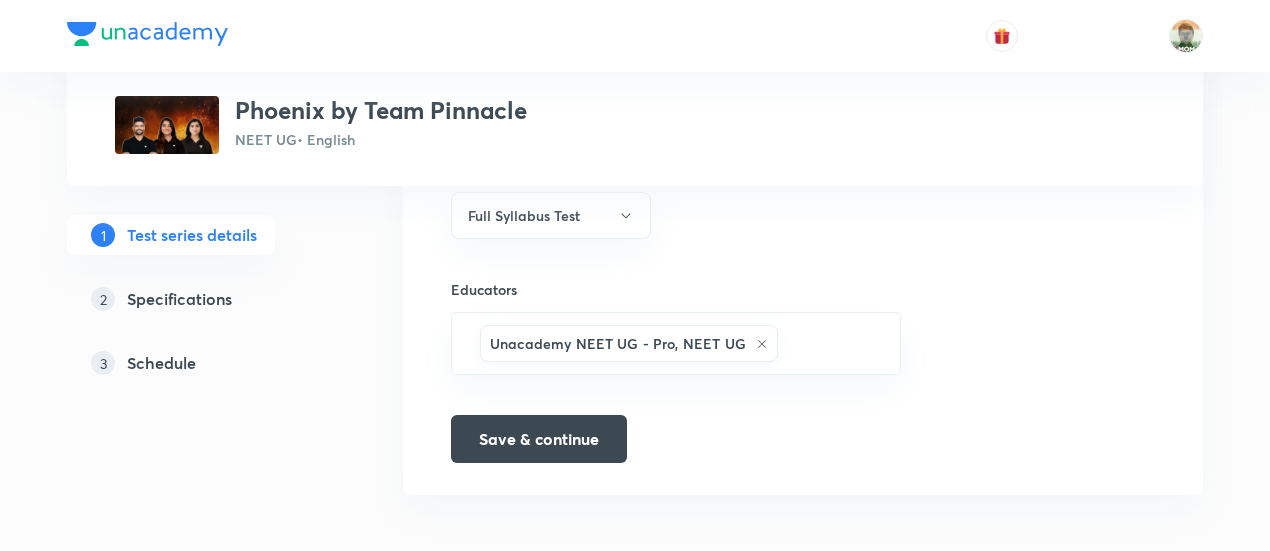 click at bounding box center (167, 125) 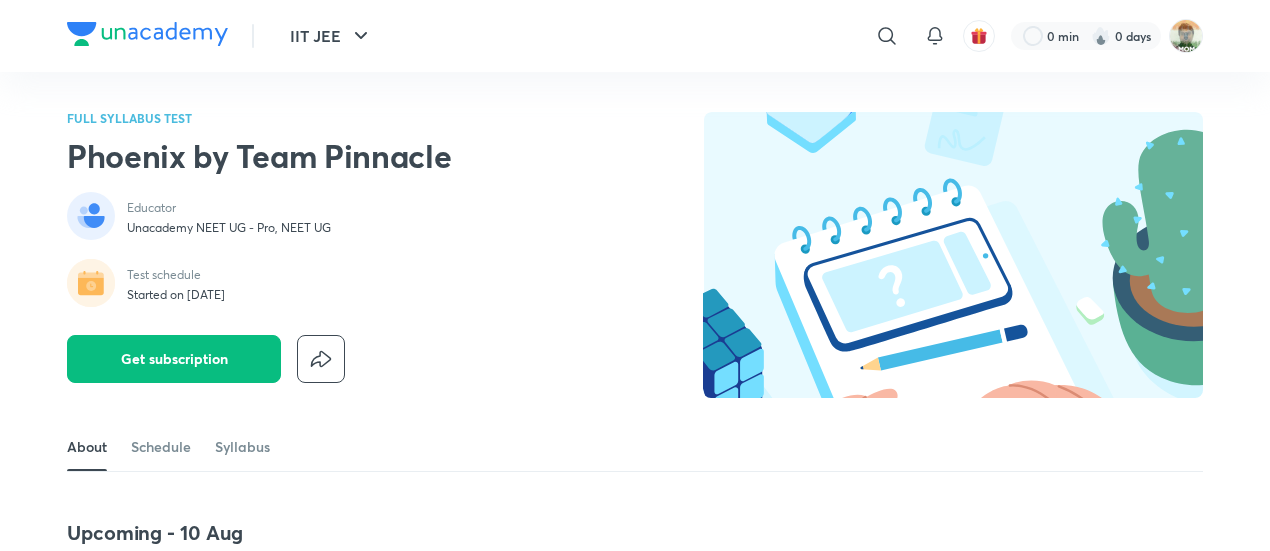scroll, scrollTop: 77, scrollLeft: 0, axis: vertical 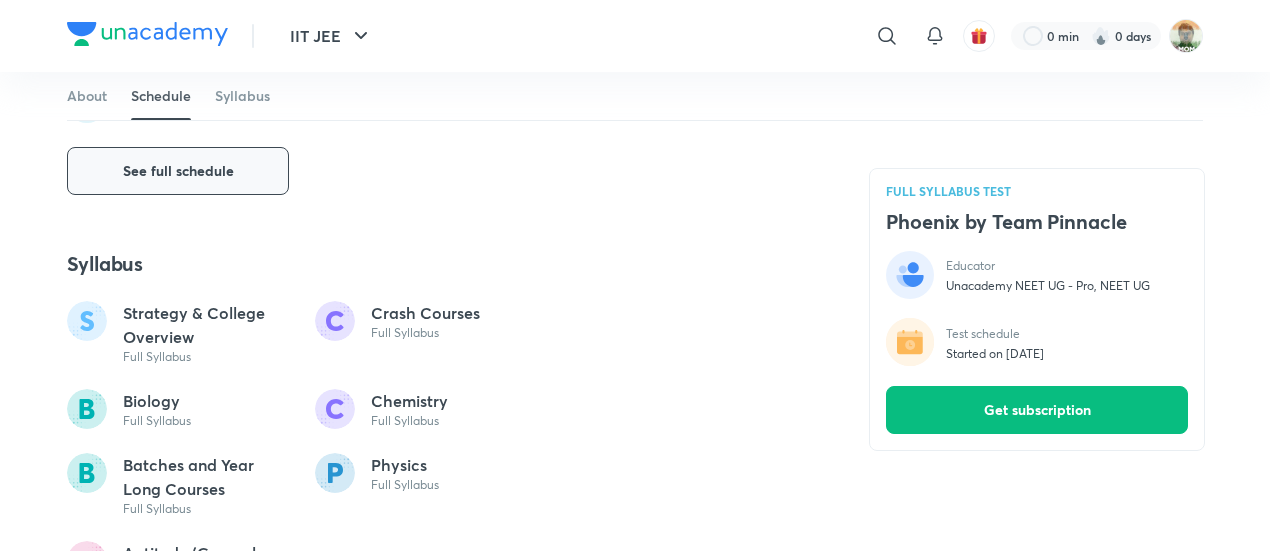 click on "See full schedule" at bounding box center [178, 171] 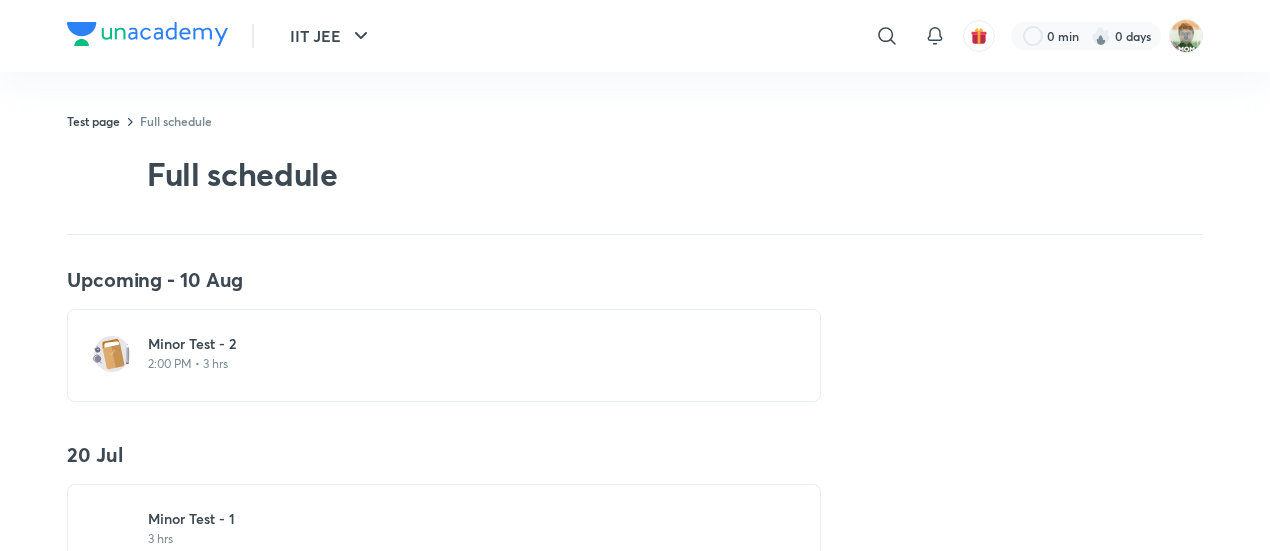 scroll, scrollTop: 0, scrollLeft: 0, axis: both 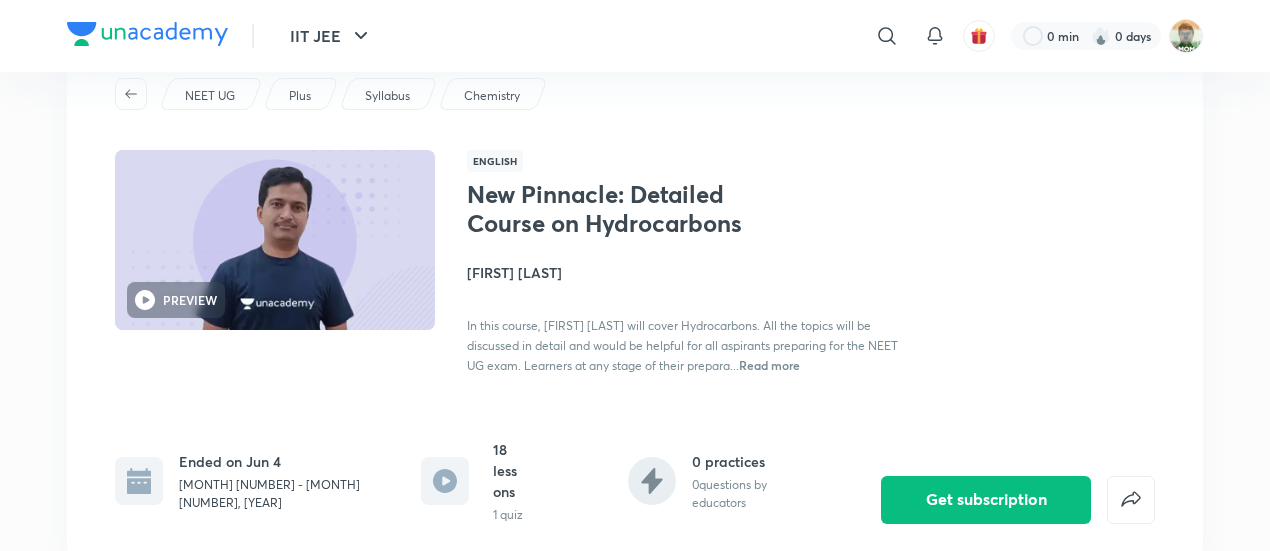 click on "Read more" at bounding box center [769, 365] 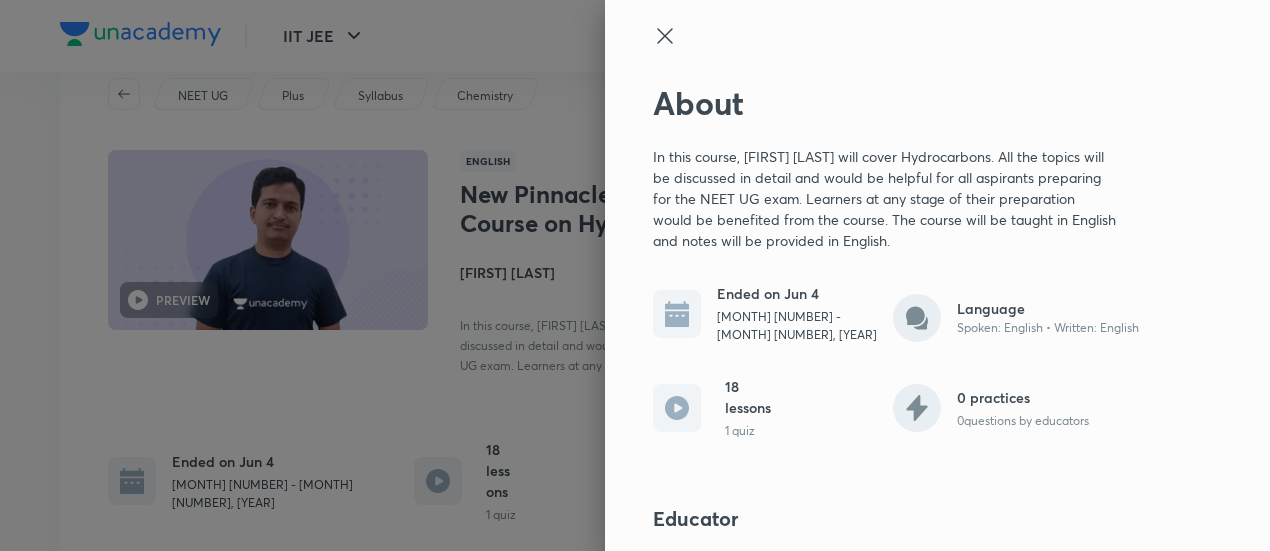 click at bounding box center (635, 275) 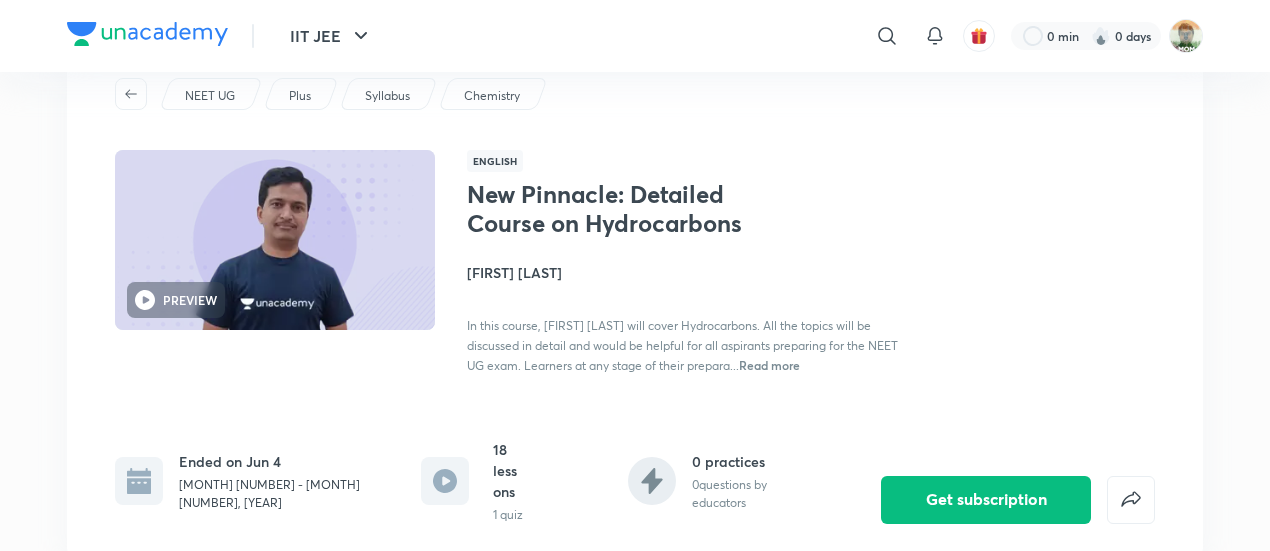 click on "Read more" at bounding box center [769, 365] 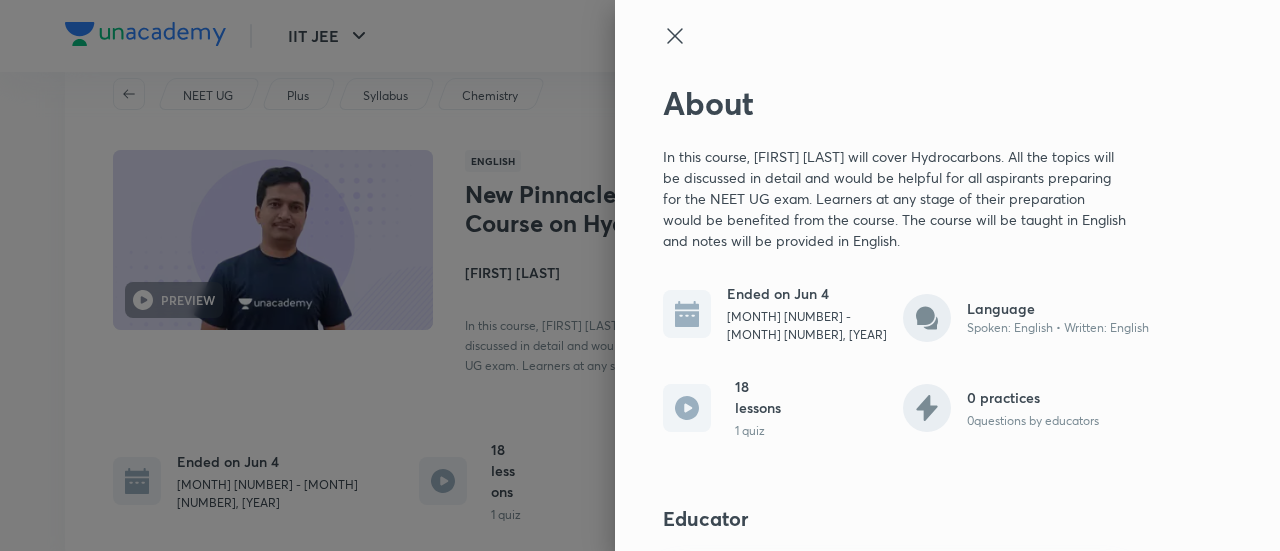 click 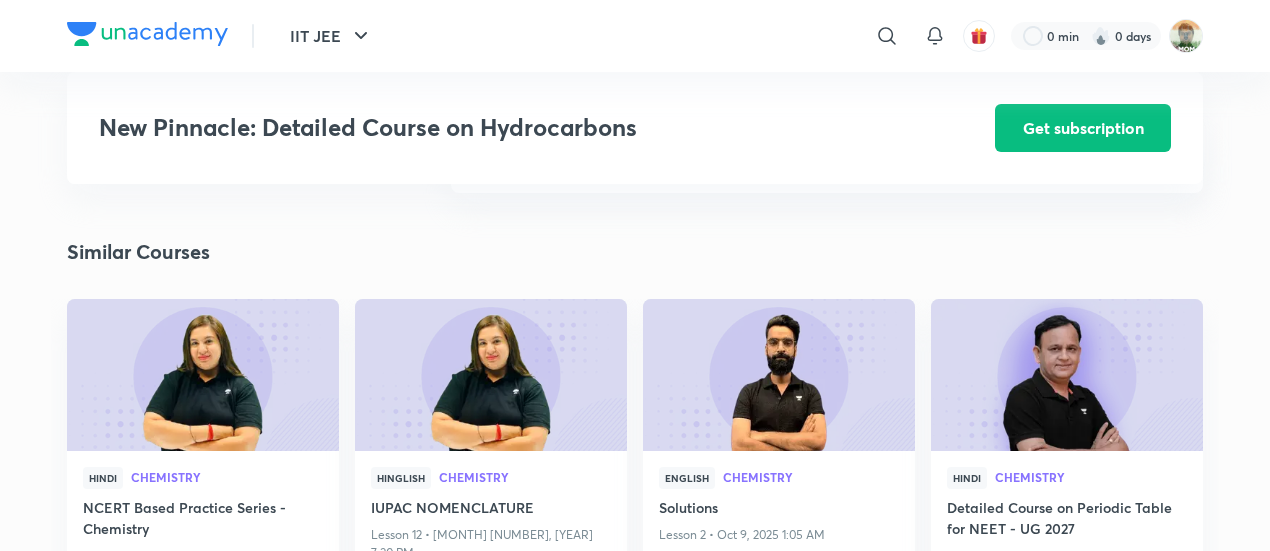 scroll, scrollTop: 1977, scrollLeft: 0, axis: vertical 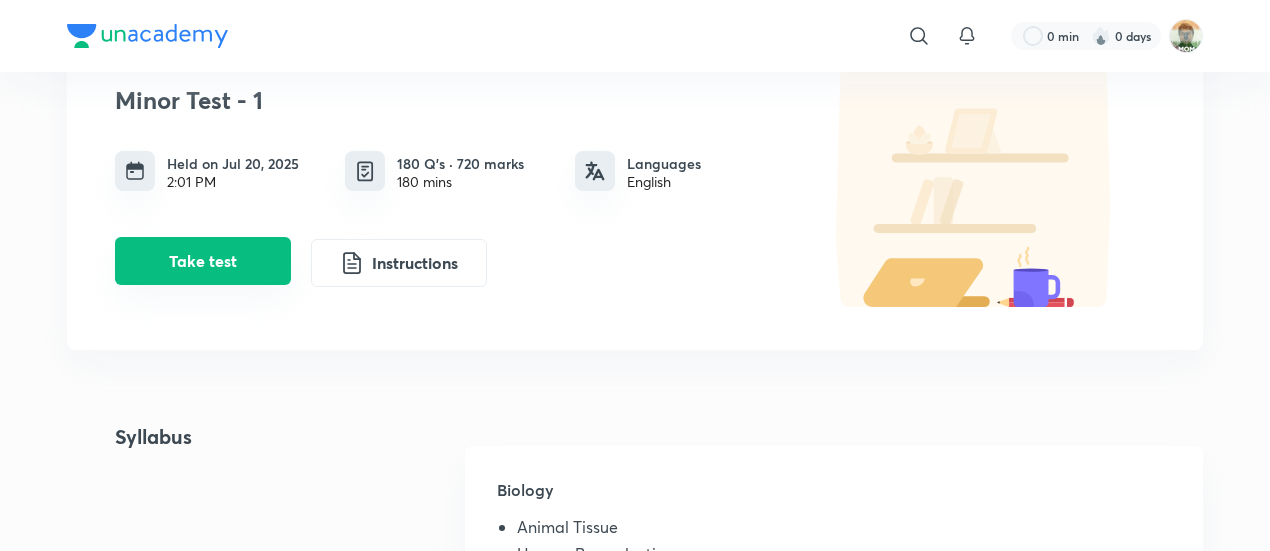 click on "Take test" at bounding box center [203, 261] 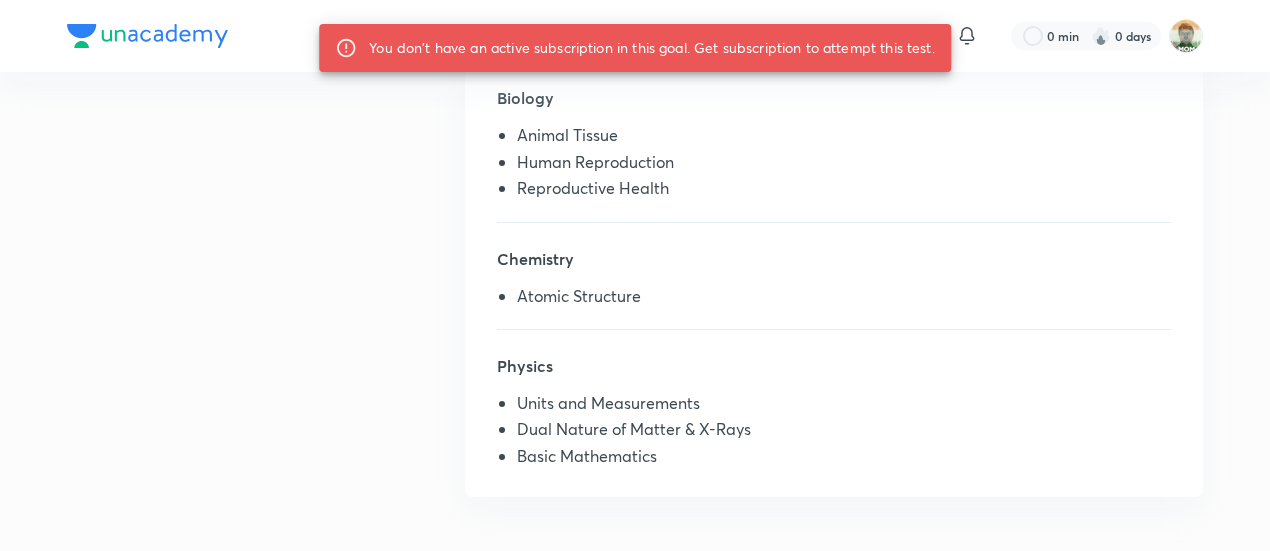 scroll, scrollTop: 532, scrollLeft: 0, axis: vertical 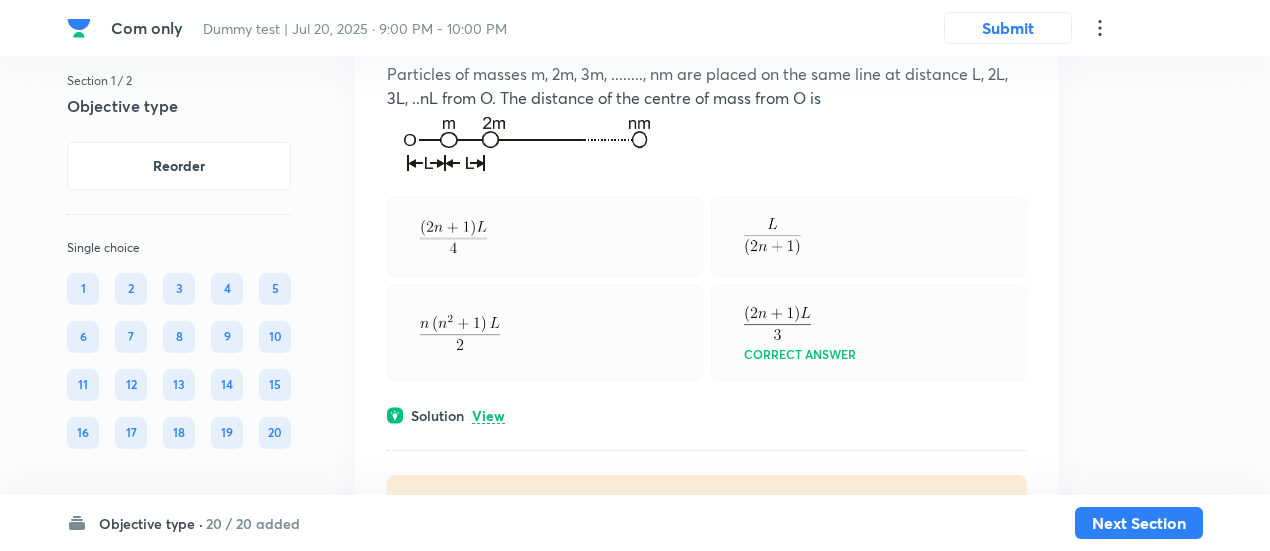 click on "Question 3 Marks: (+4, -1) • 4 options Particles of masses m, 2m, 3m, ........, nm are placed on the same line at distance L, 2L, 3L, ..nL from O. The distance of the centre of mass from O is Correct answer Solution View Last used:  2 years ago Used  3  times in past Learners attempted:  165 Difficulty: Easy" at bounding box center [707, 275] 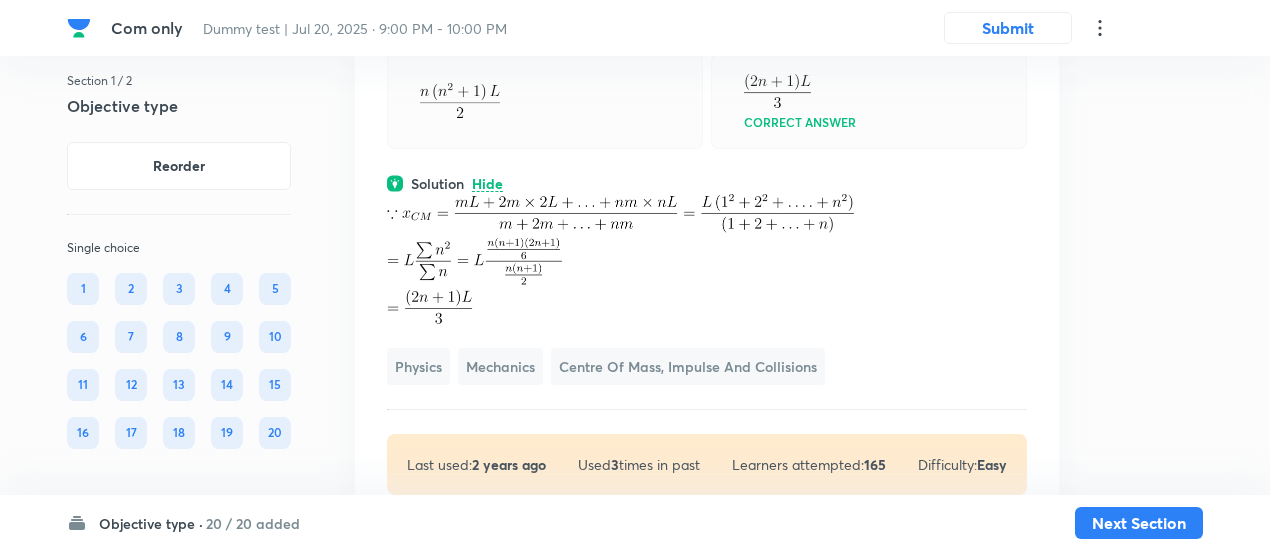 scroll, scrollTop: 1762, scrollLeft: 0, axis: vertical 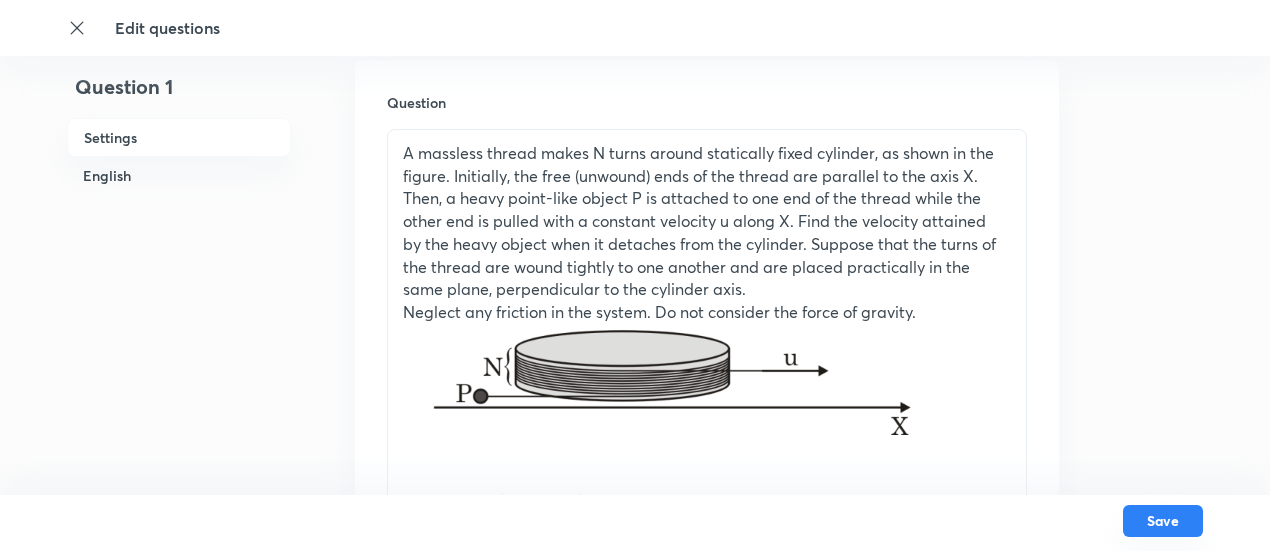 click on "Save" at bounding box center (1163, 521) 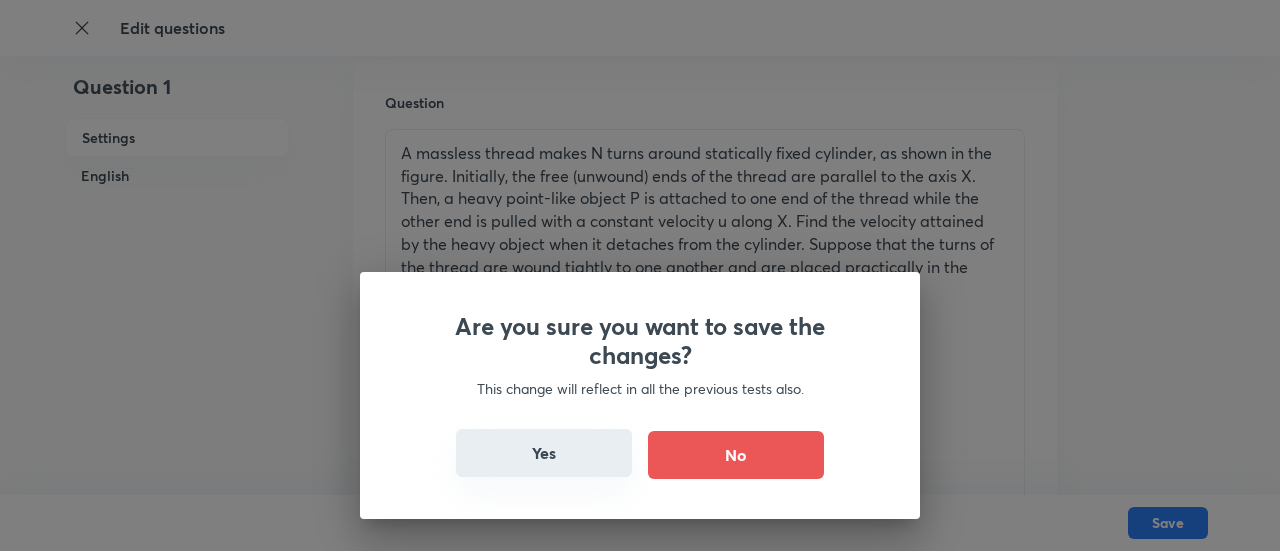 click on "Yes" at bounding box center (544, 453) 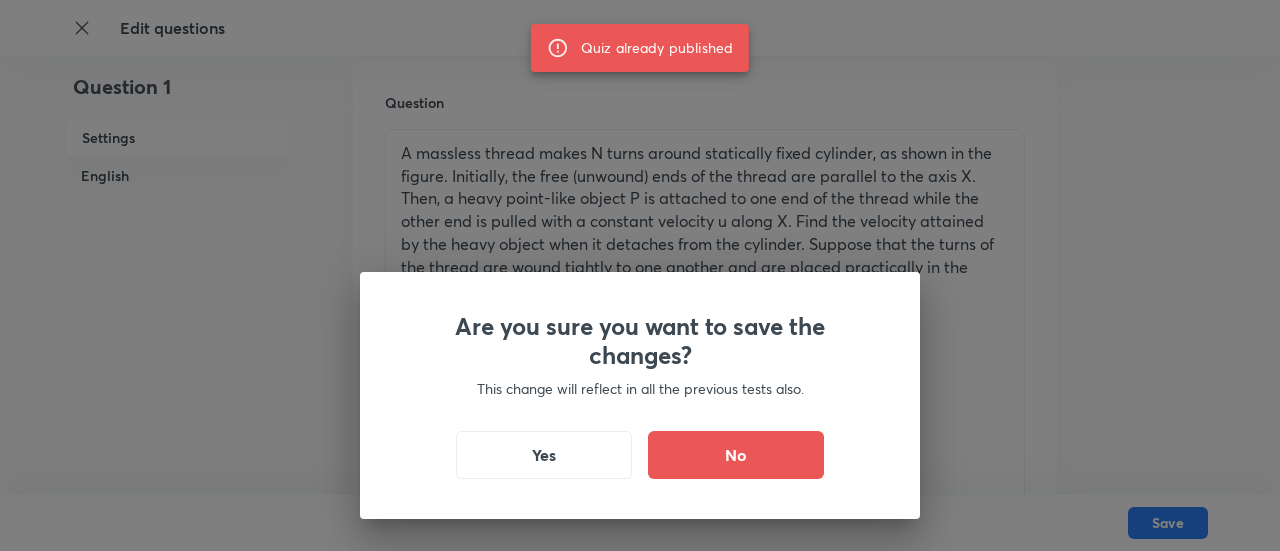 click on "Are you sure you want to save the changes? This change will reflect in all the previous tests also. Yes No" at bounding box center [640, 275] 